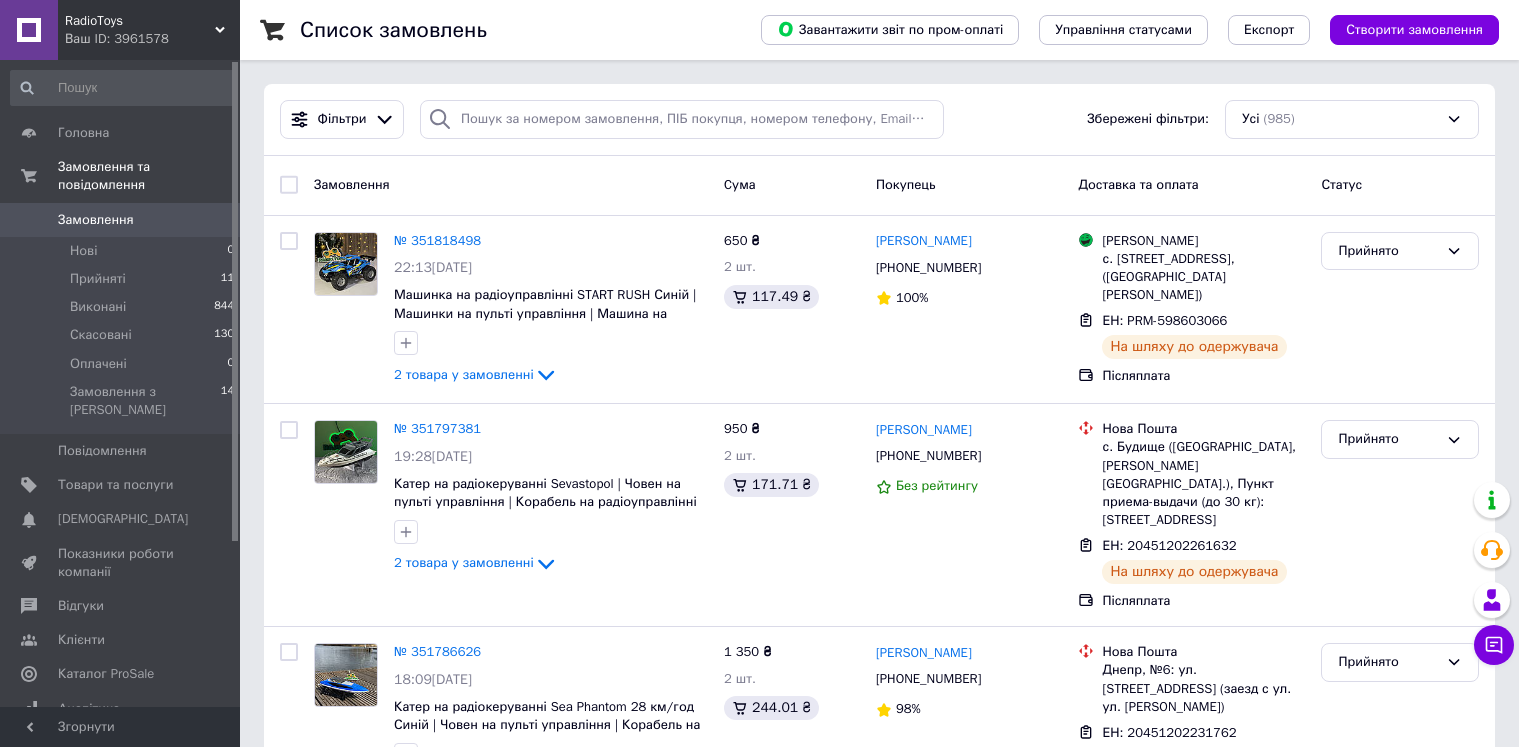 scroll, scrollTop: 0, scrollLeft: 0, axis: both 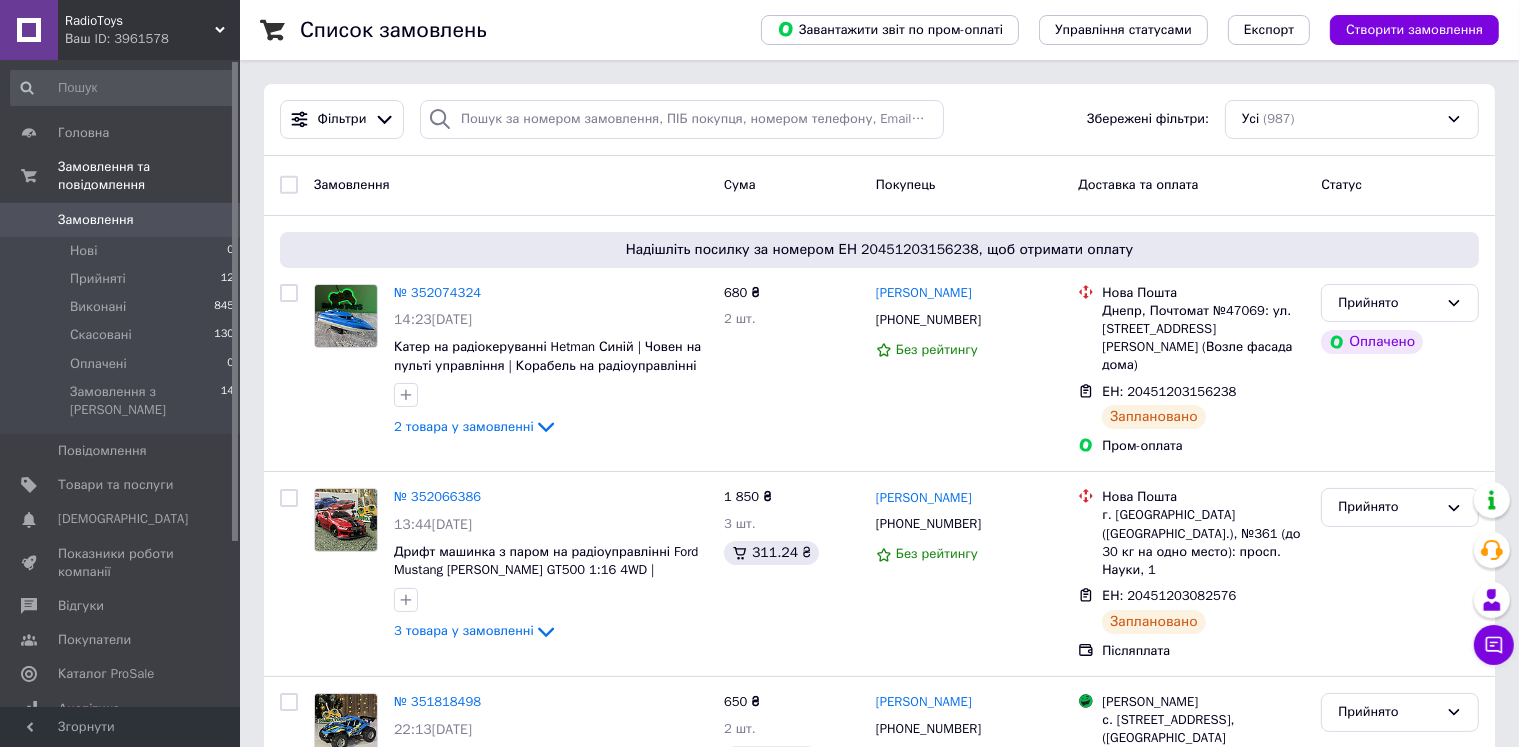 click 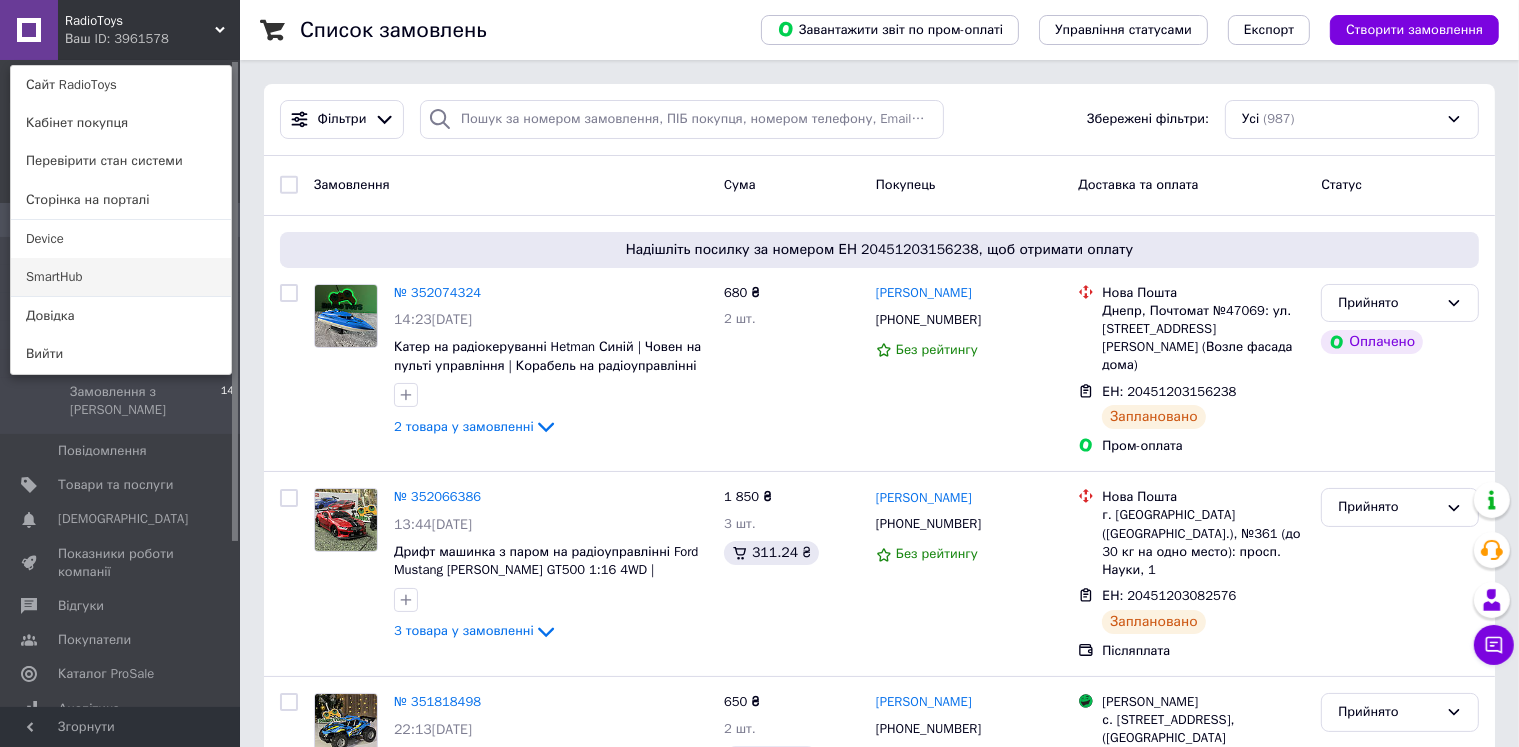 click on "SmartHub" at bounding box center [121, 277] 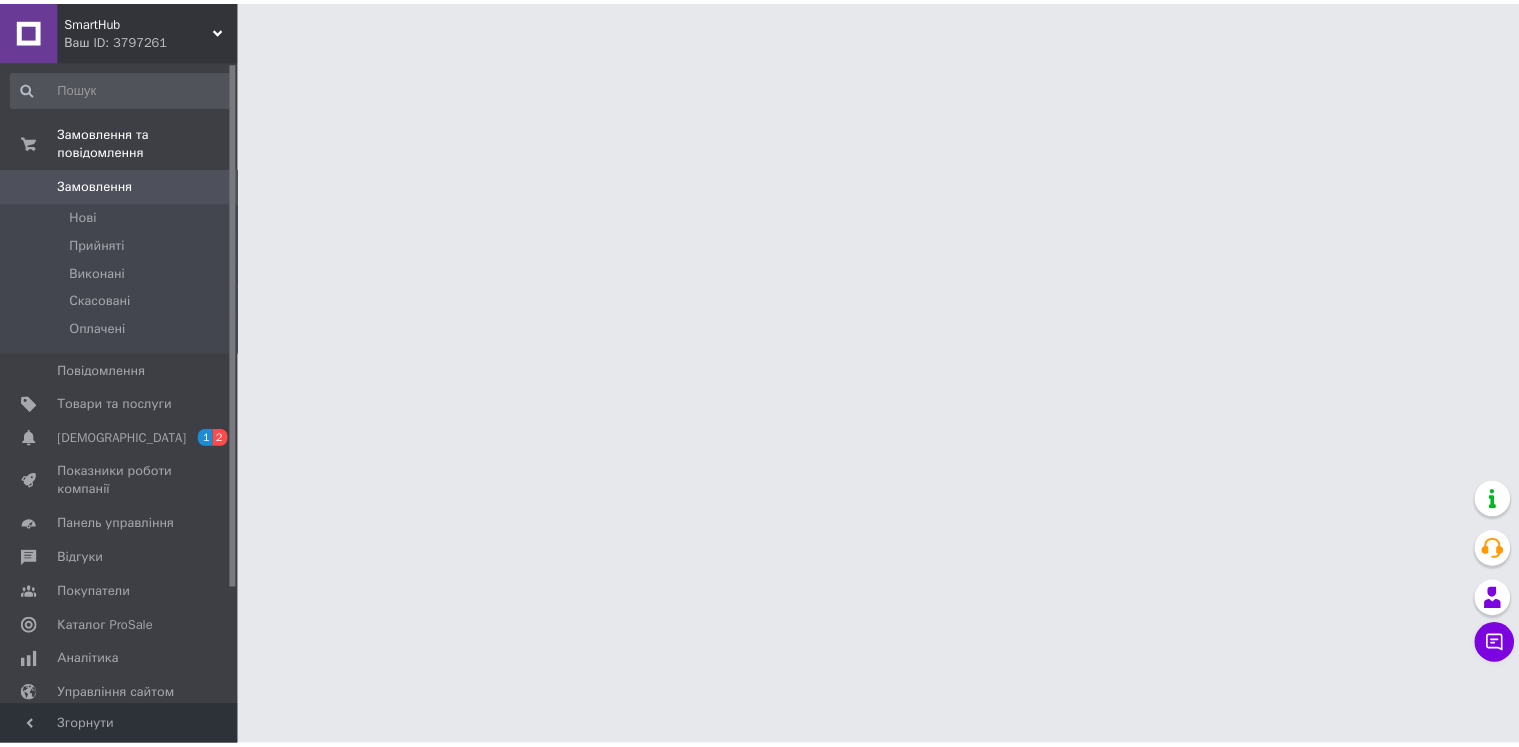 scroll, scrollTop: 0, scrollLeft: 0, axis: both 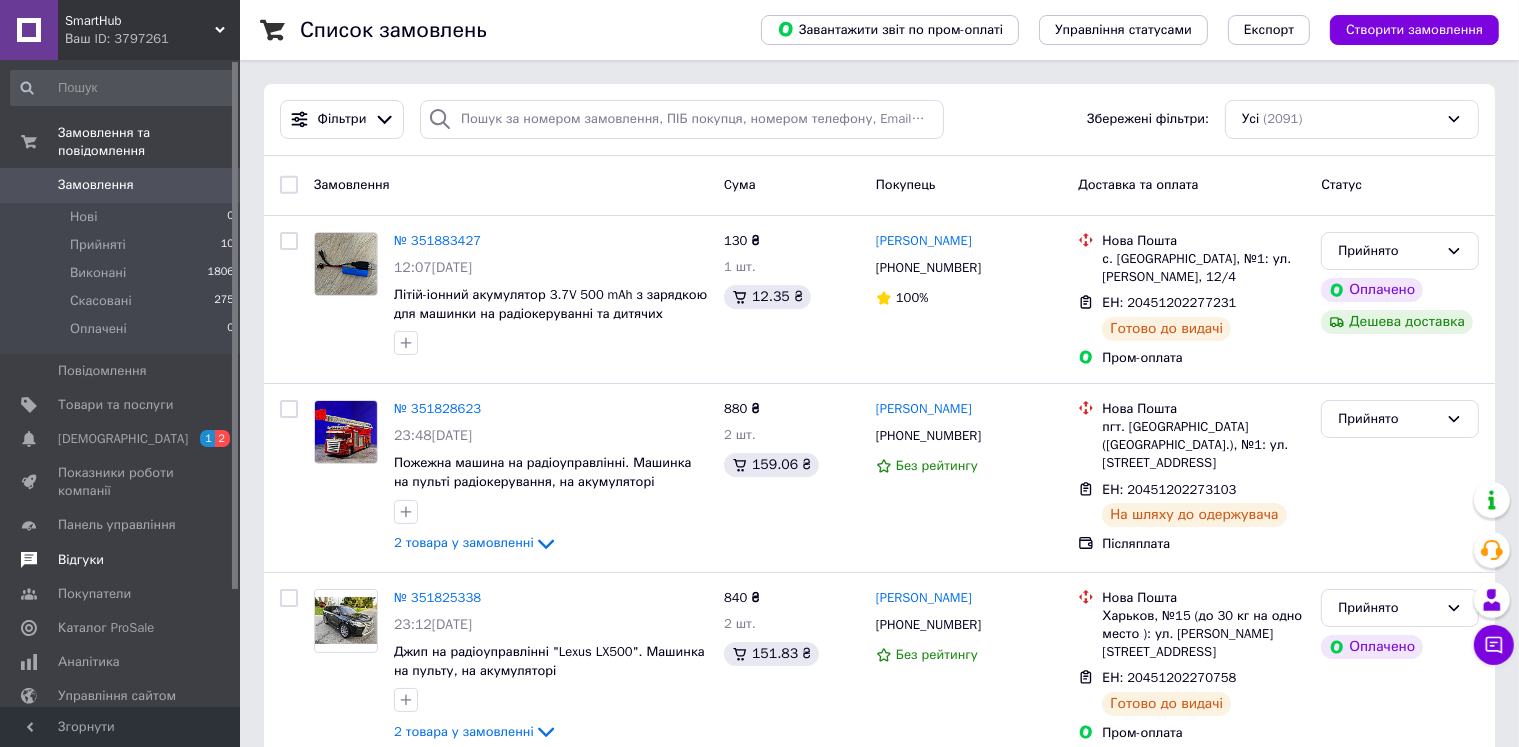 click on "Відгуки" at bounding box center (81, 560) 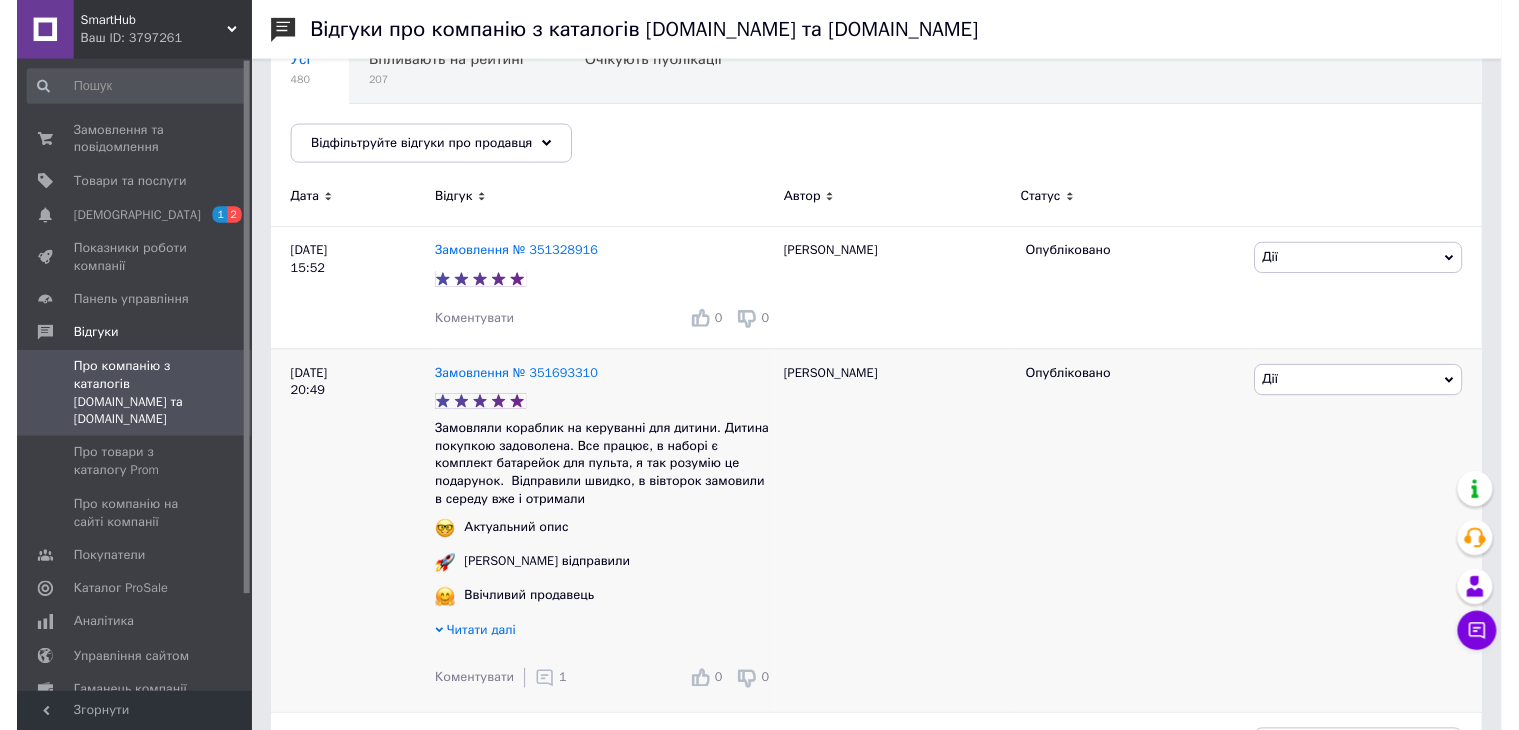 scroll, scrollTop: 400, scrollLeft: 0, axis: vertical 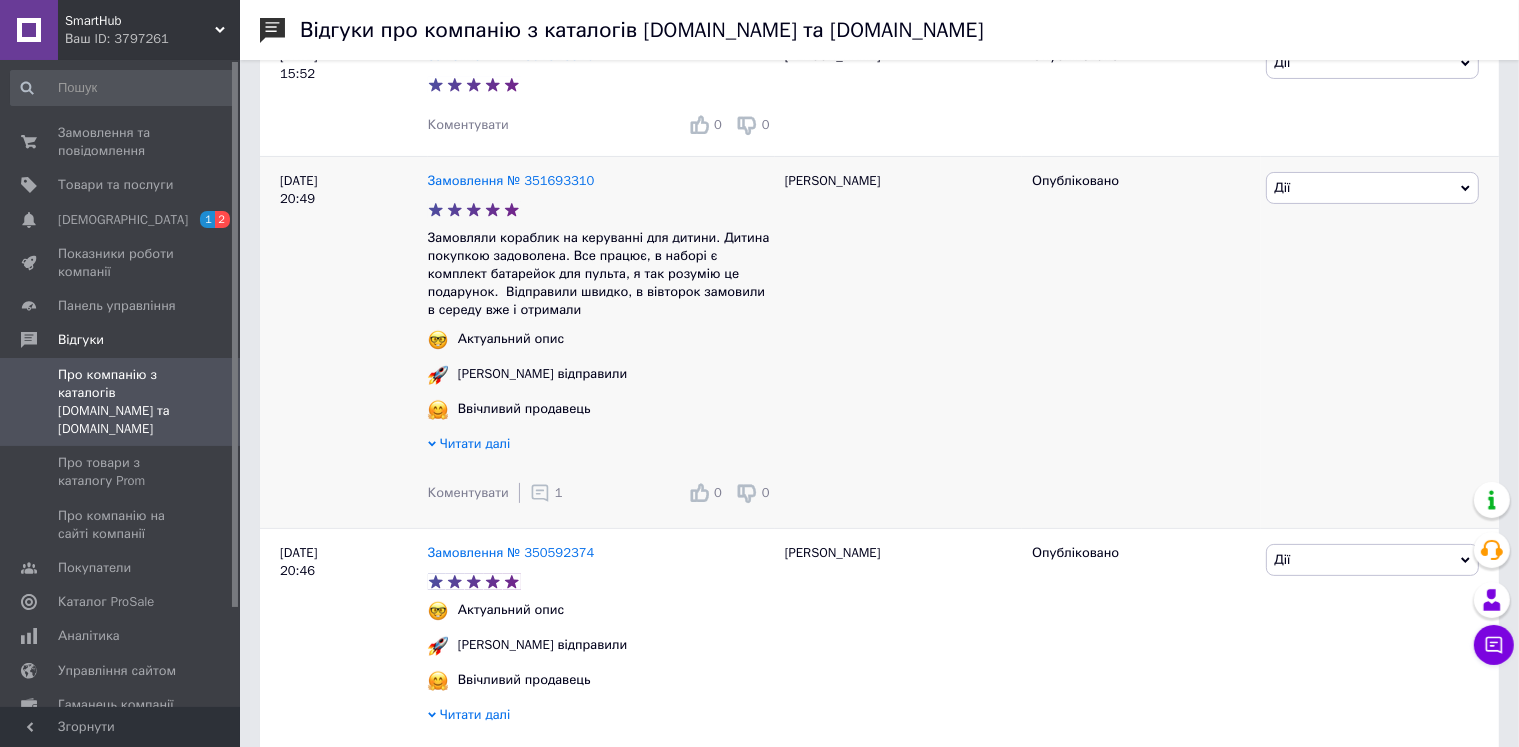 click on "1" at bounding box center [559, 492] 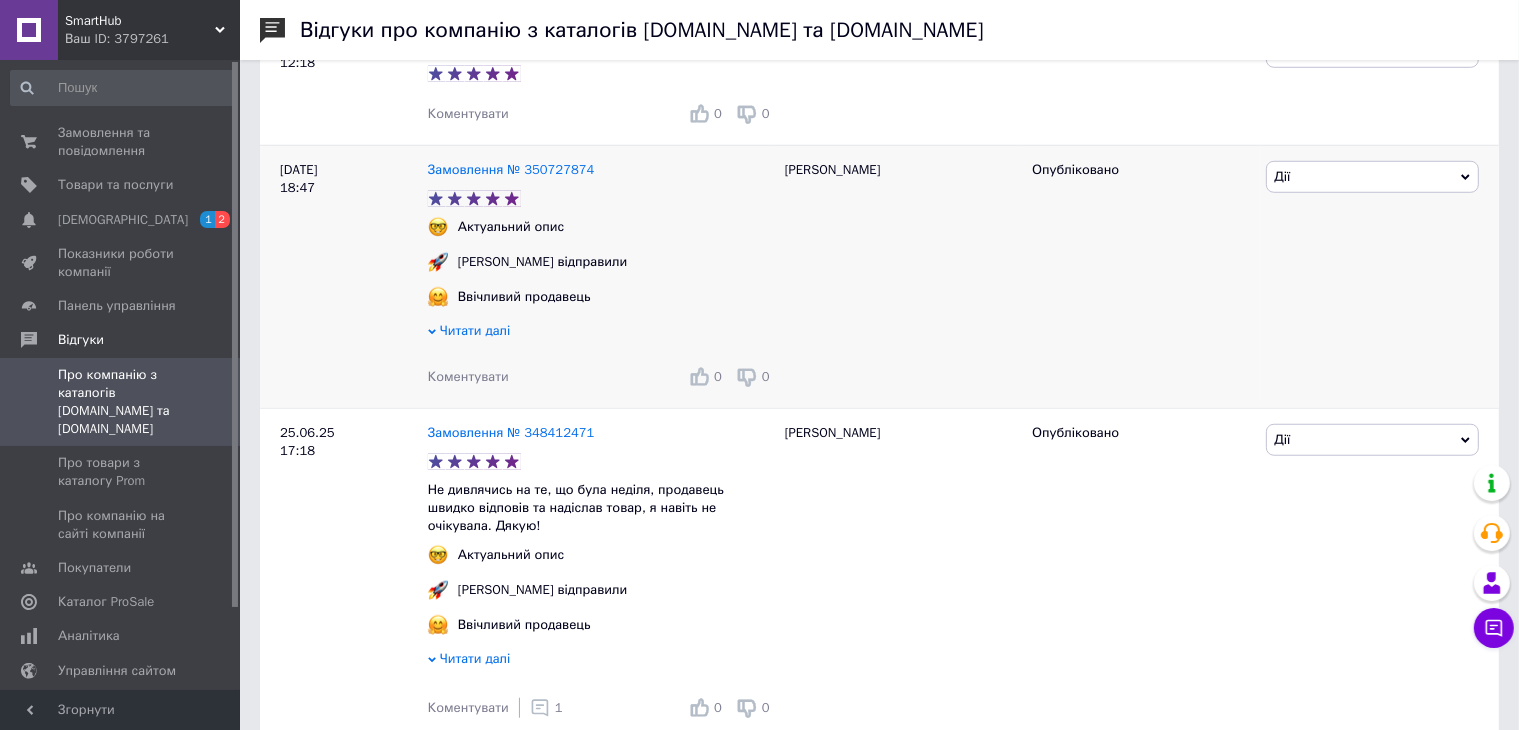 scroll, scrollTop: 1700, scrollLeft: 0, axis: vertical 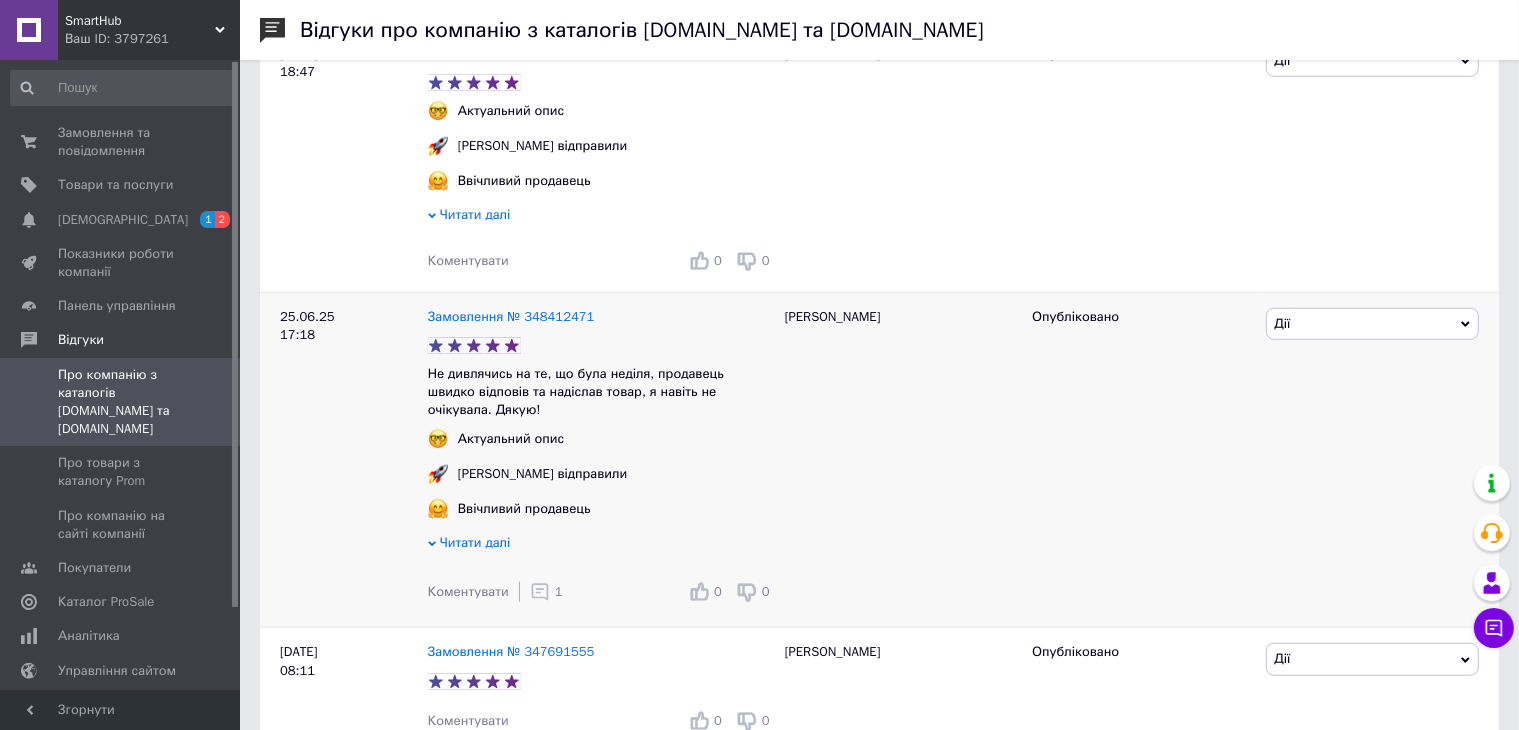 click 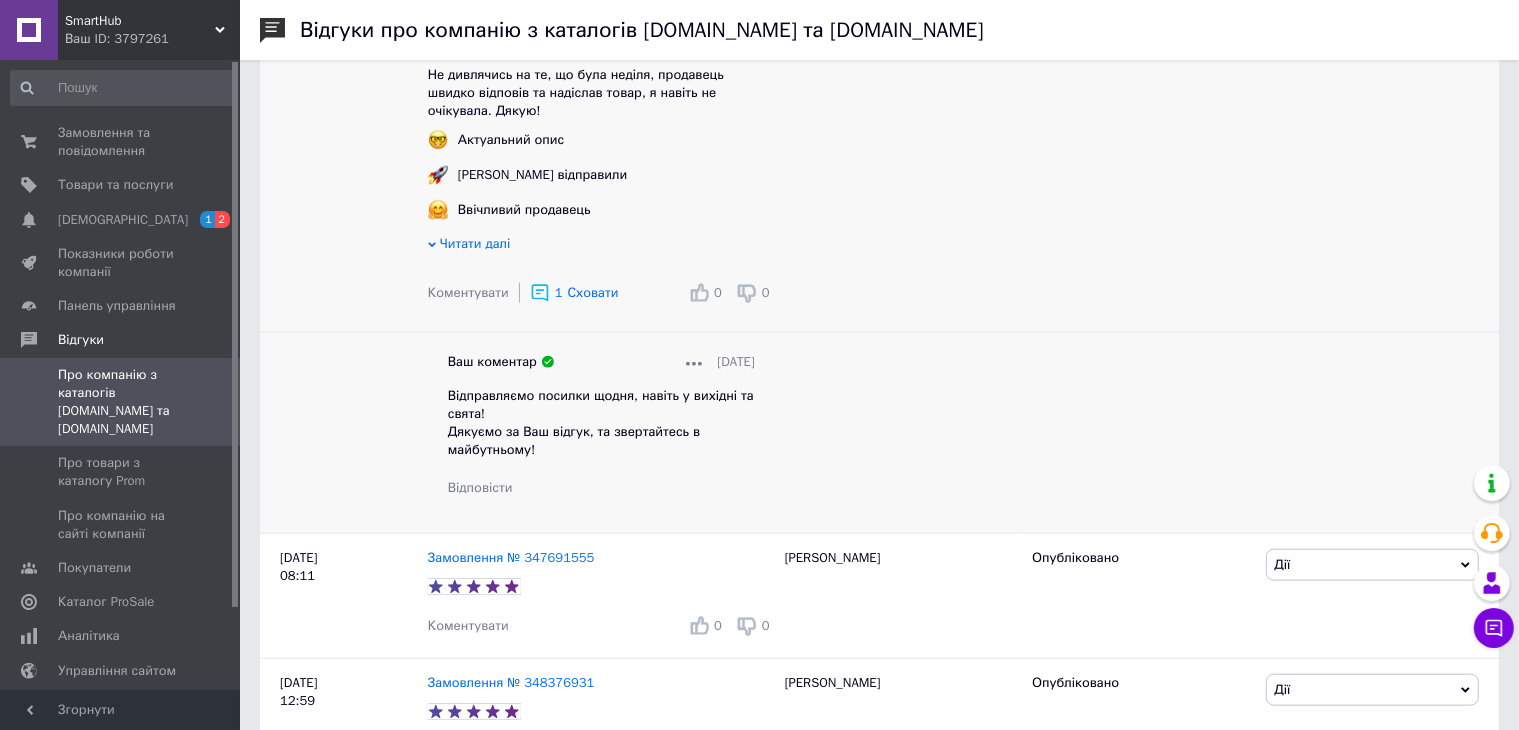 scroll, scrollTop: 2000, scrollLeft: 0, axis: vertical 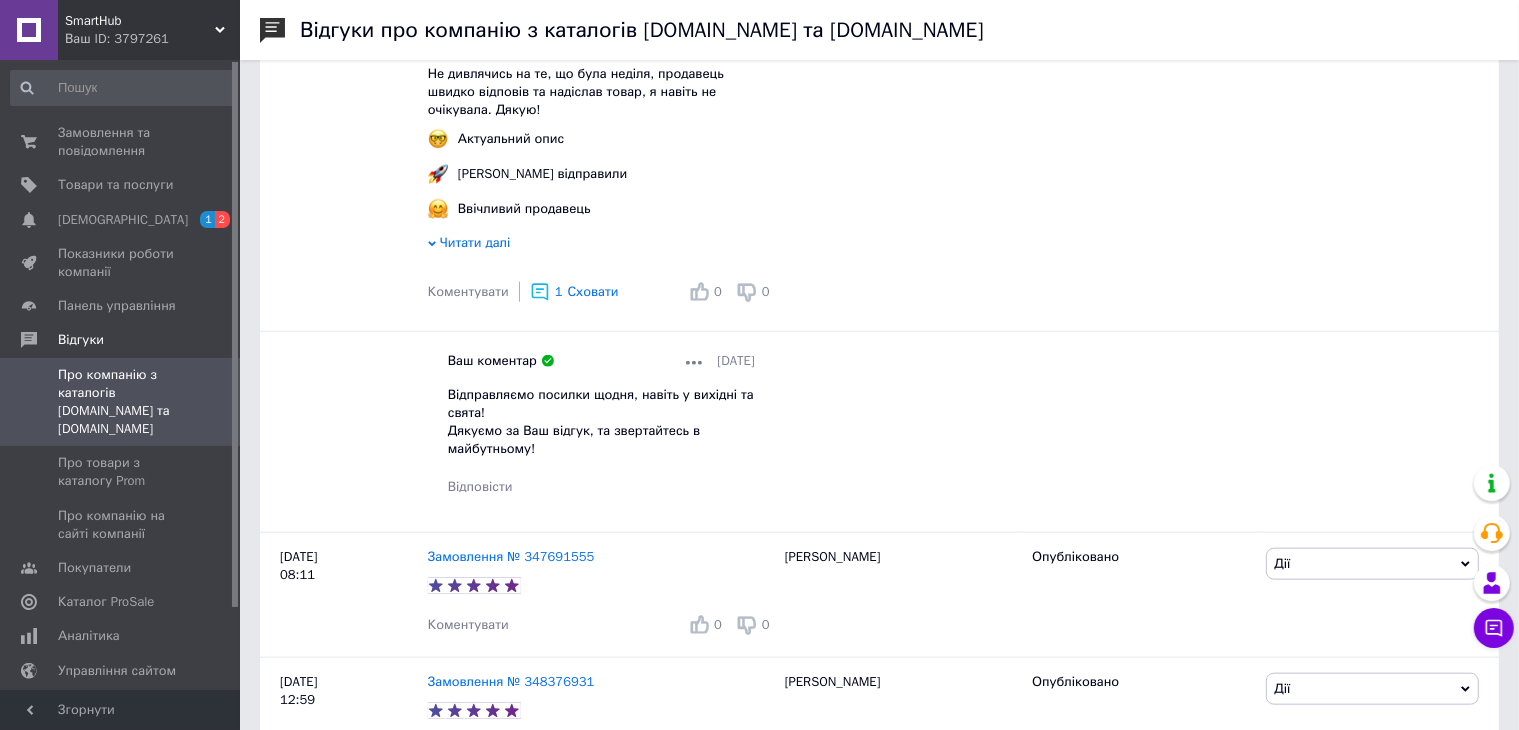 click 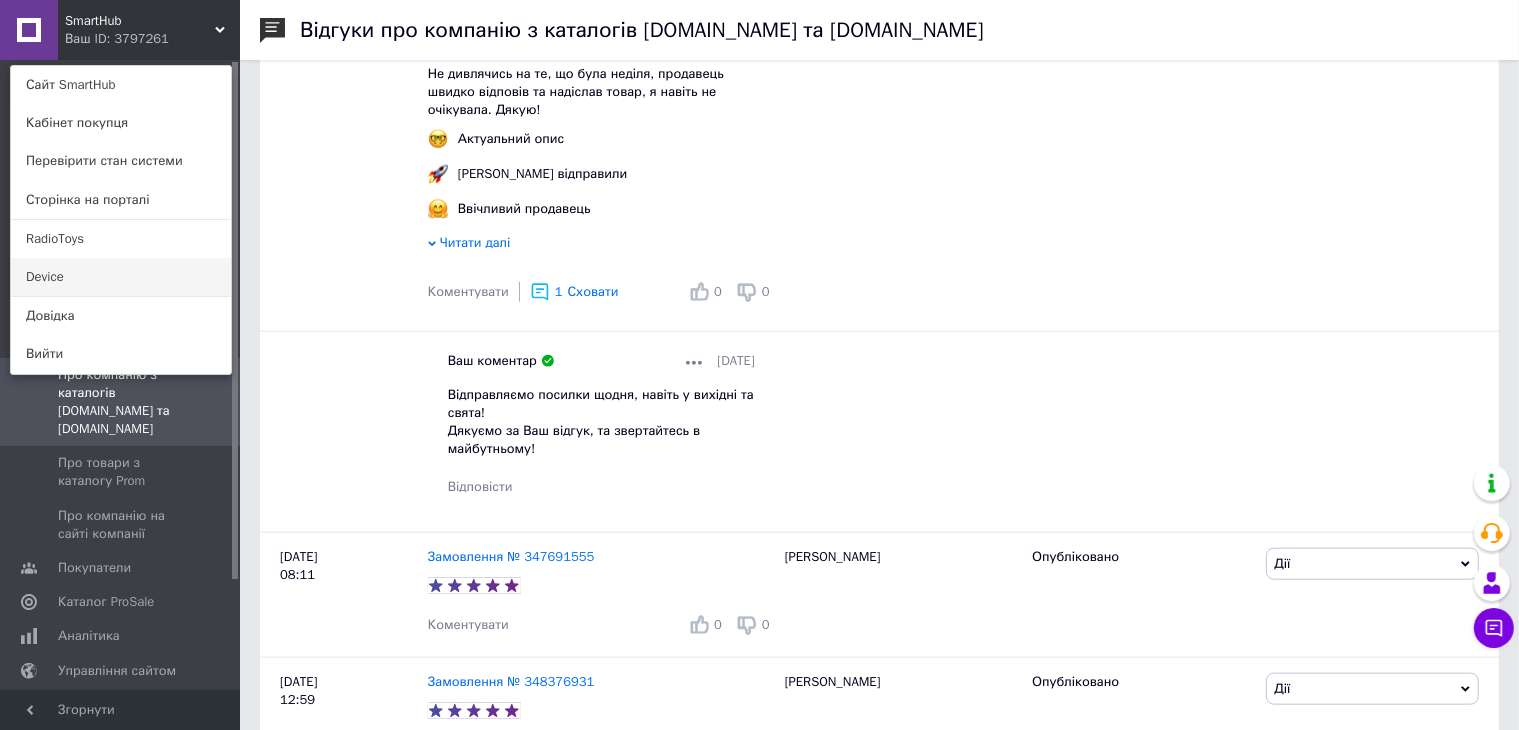 click on "Device" at bounding box center [121, 277] 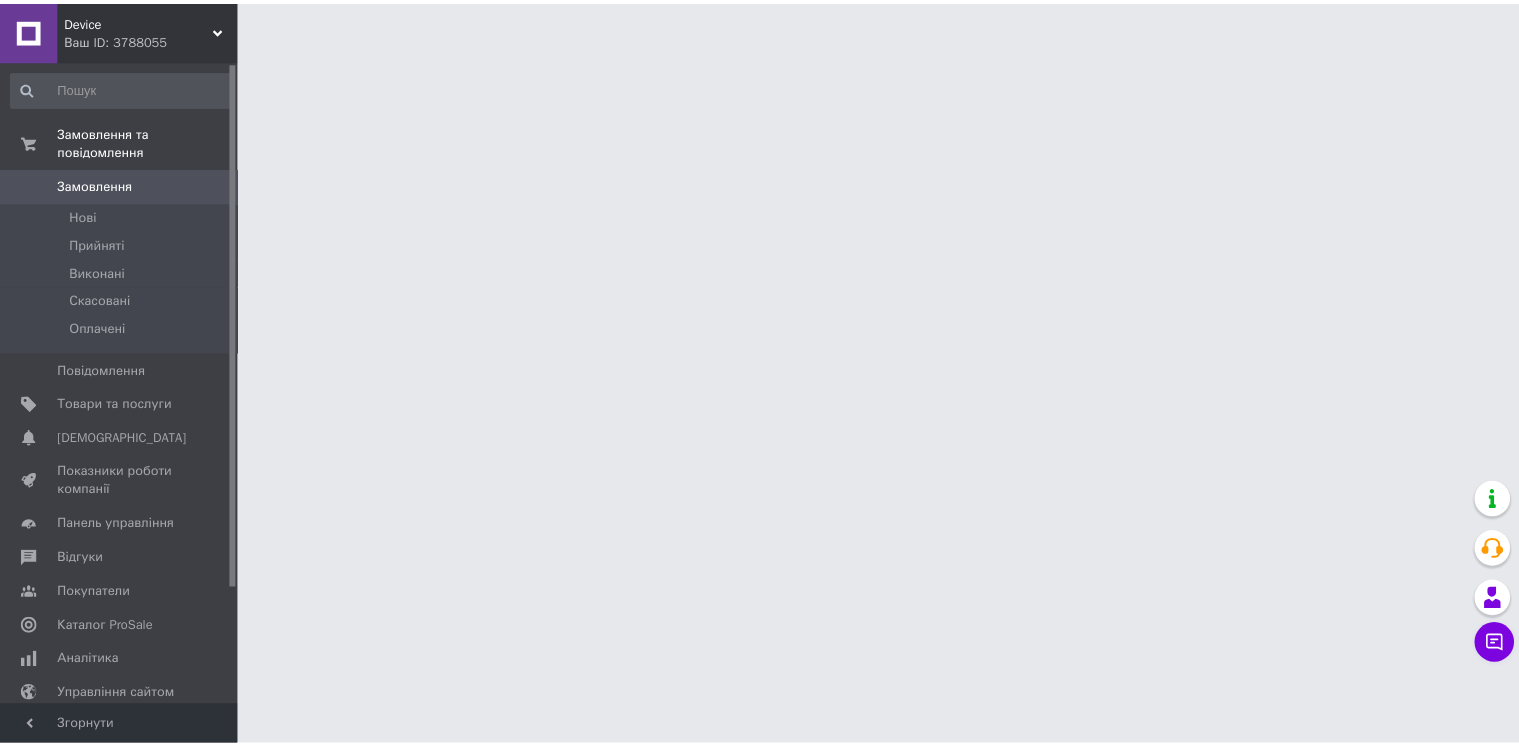 scroll, scrollTop: 0, scrollLeft: 0, axis: both 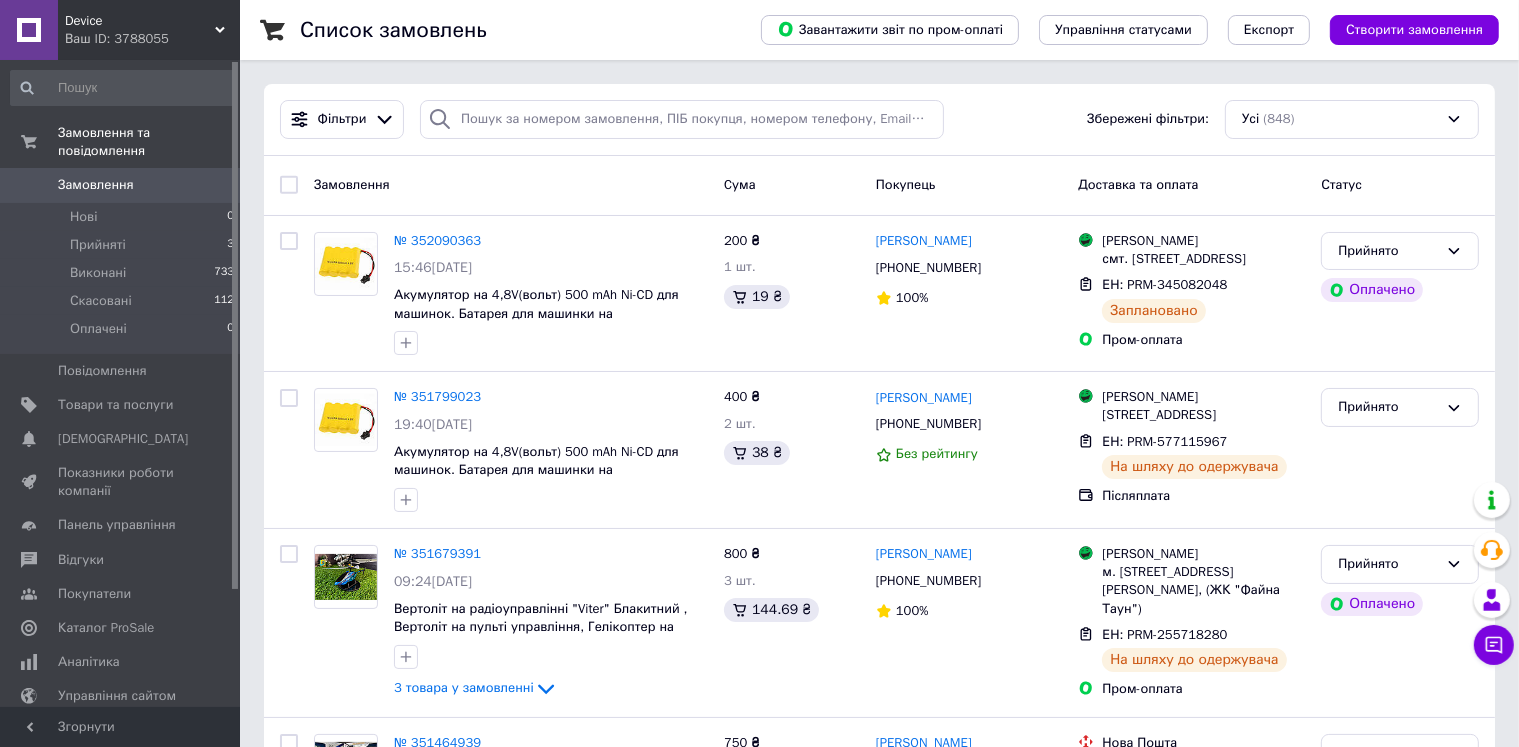 click 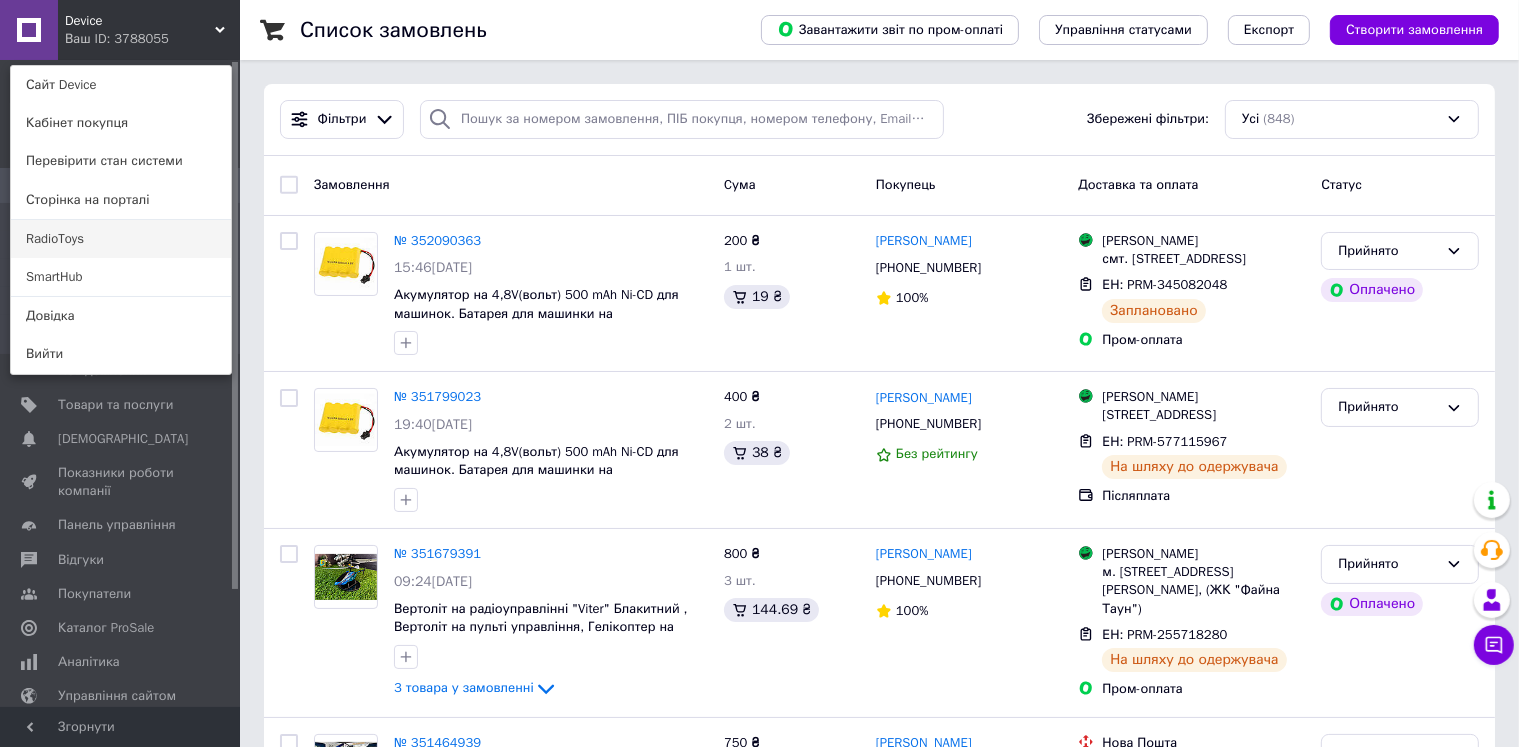 click on "RadioToys" at bounding box center [121, 239] 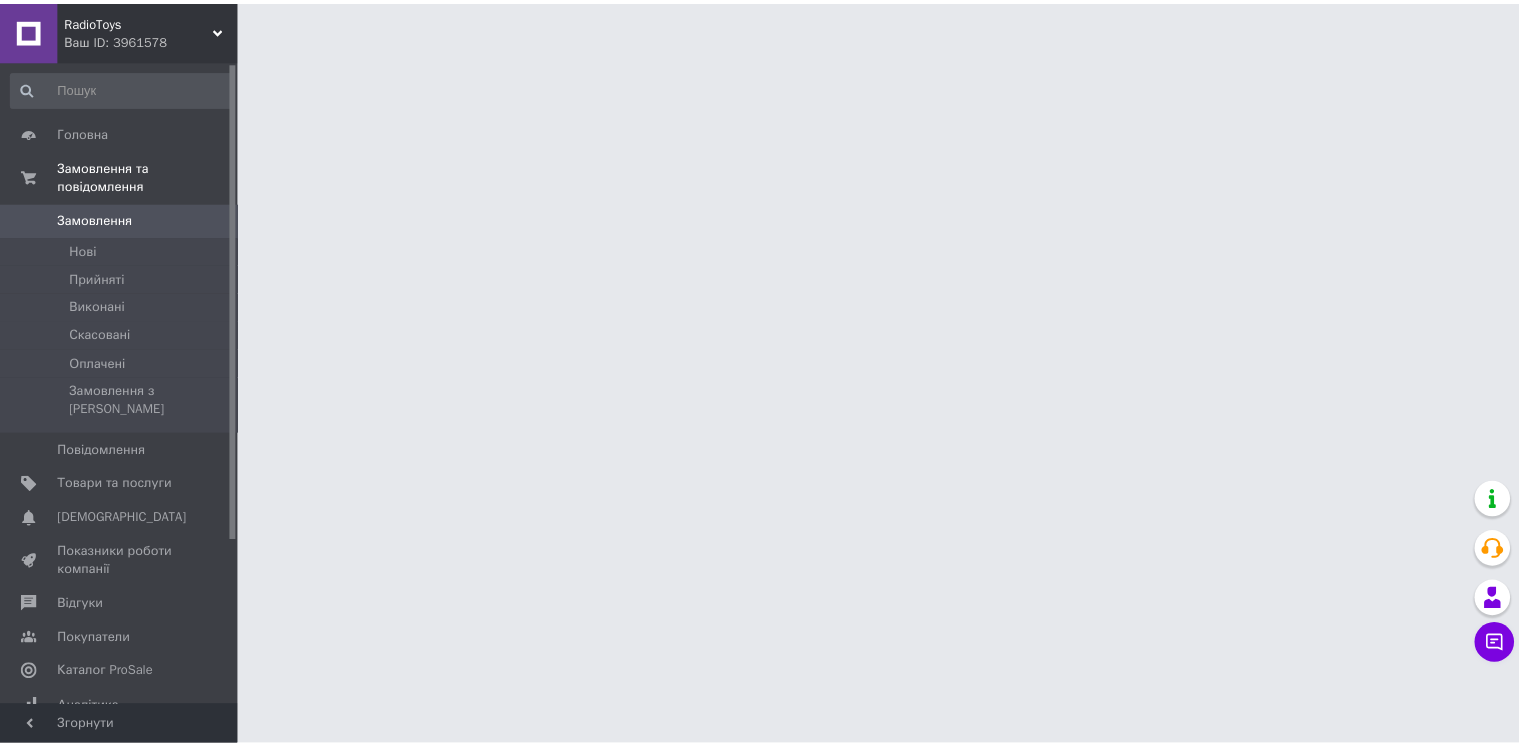 scroll, scrollTop: 0, scrollLeft: 0, axis: both 